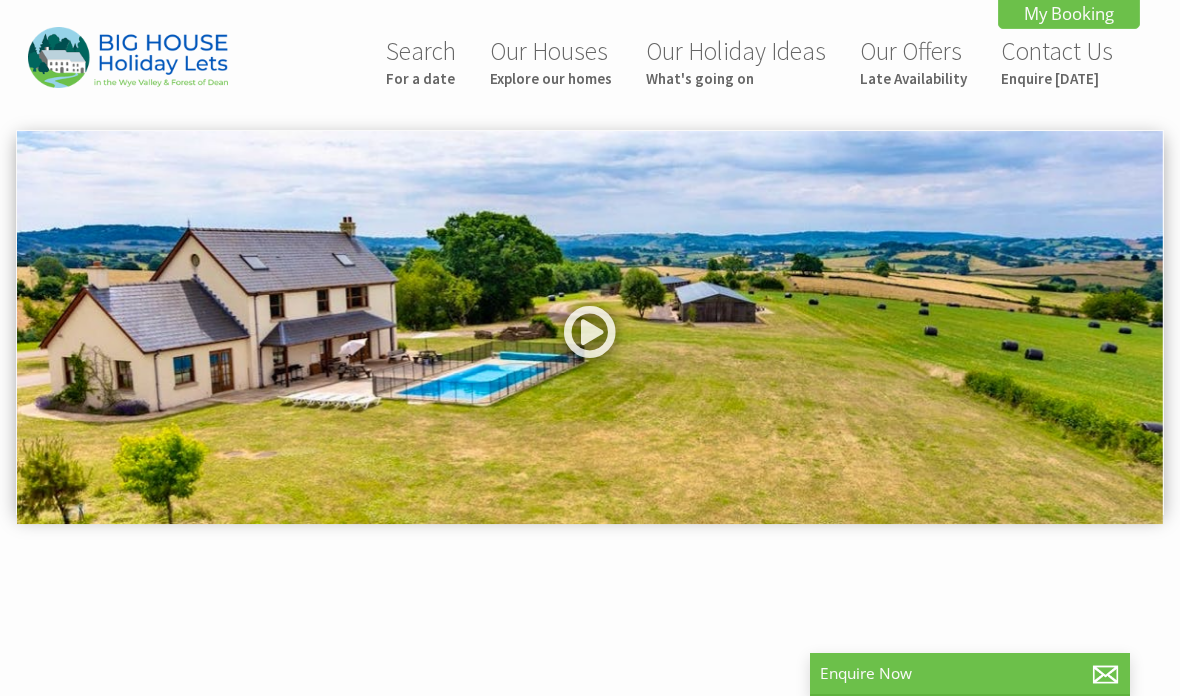 scroll, scrollTop: 0, scrollLeft: 0, axis: both 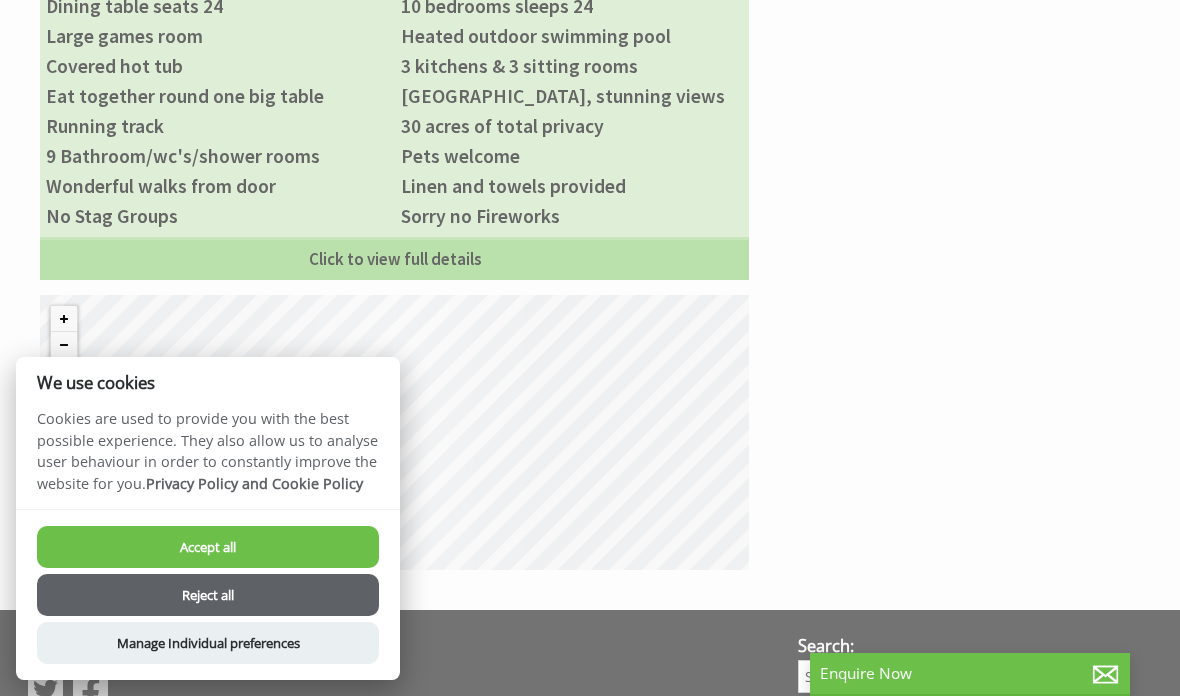 click on "Accept all" at bounding box center [208, 547] 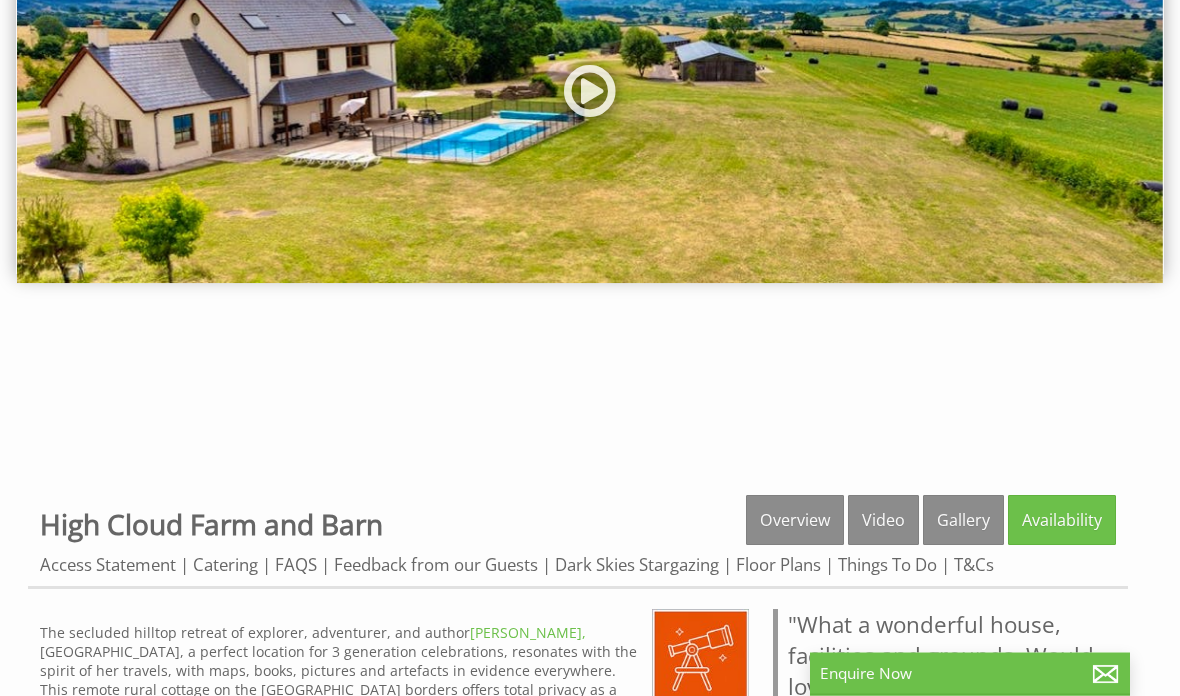 scroll, scrollTop: 240, scrollLeft: 0, axis: vertical 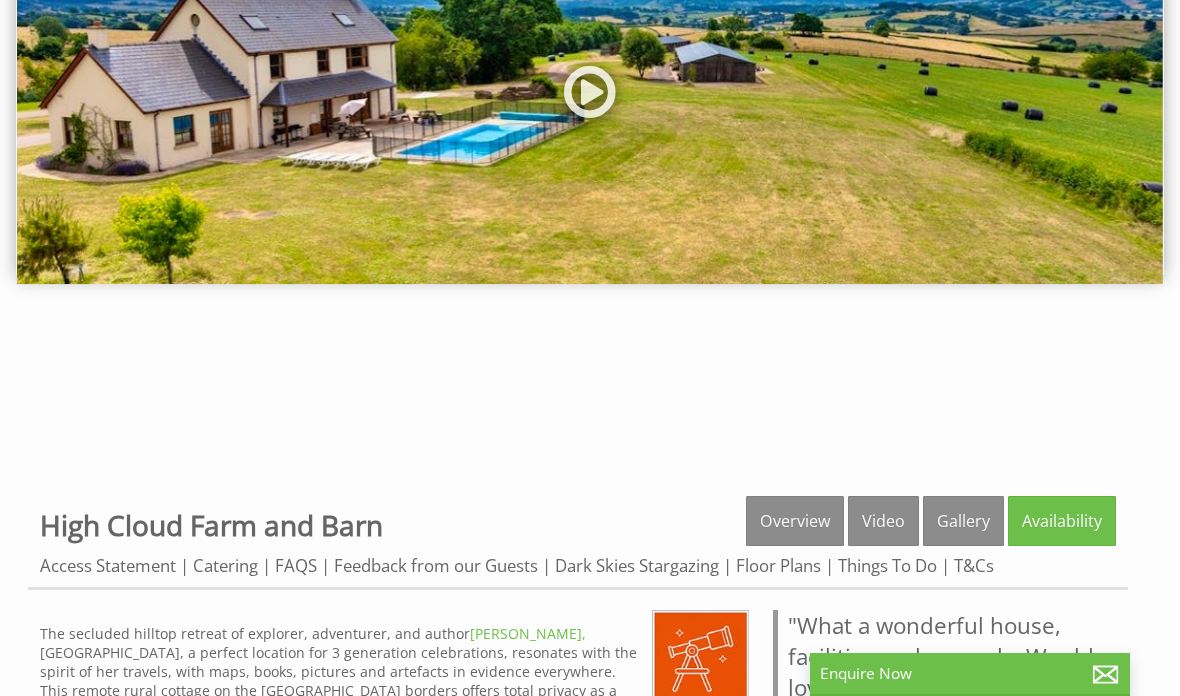 click on "Availability" at bounding box center (1062, 521) 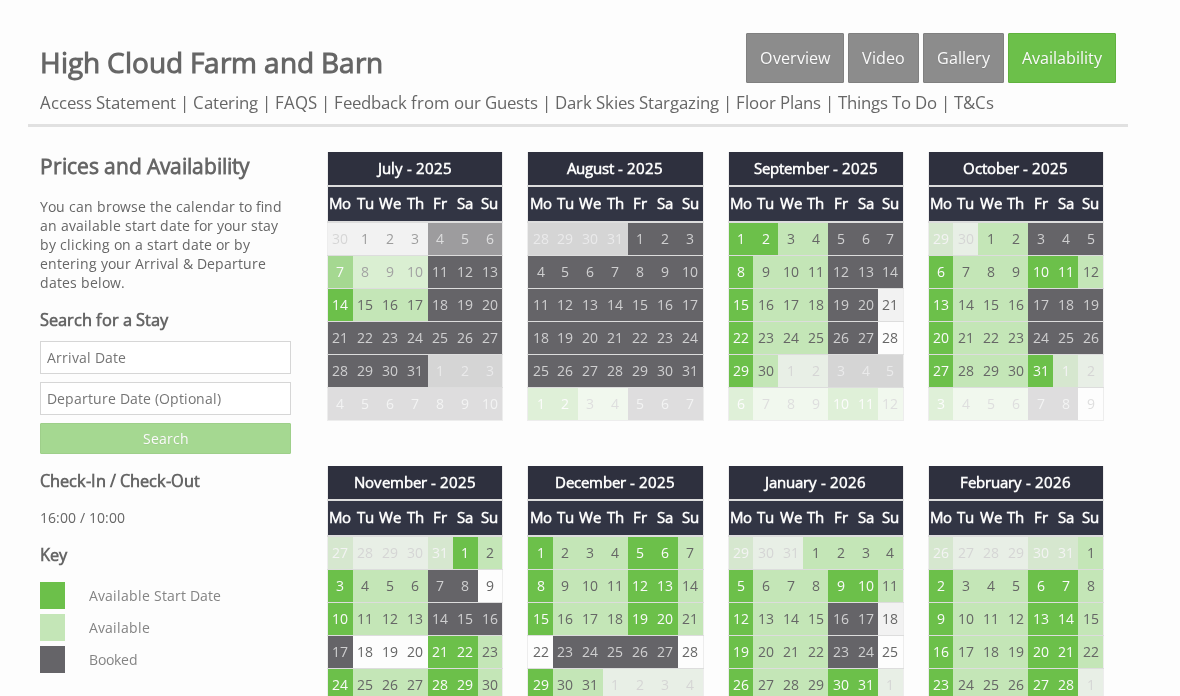 scroll, scrollTop: 728, scrollLeft: 0, axis: vertical 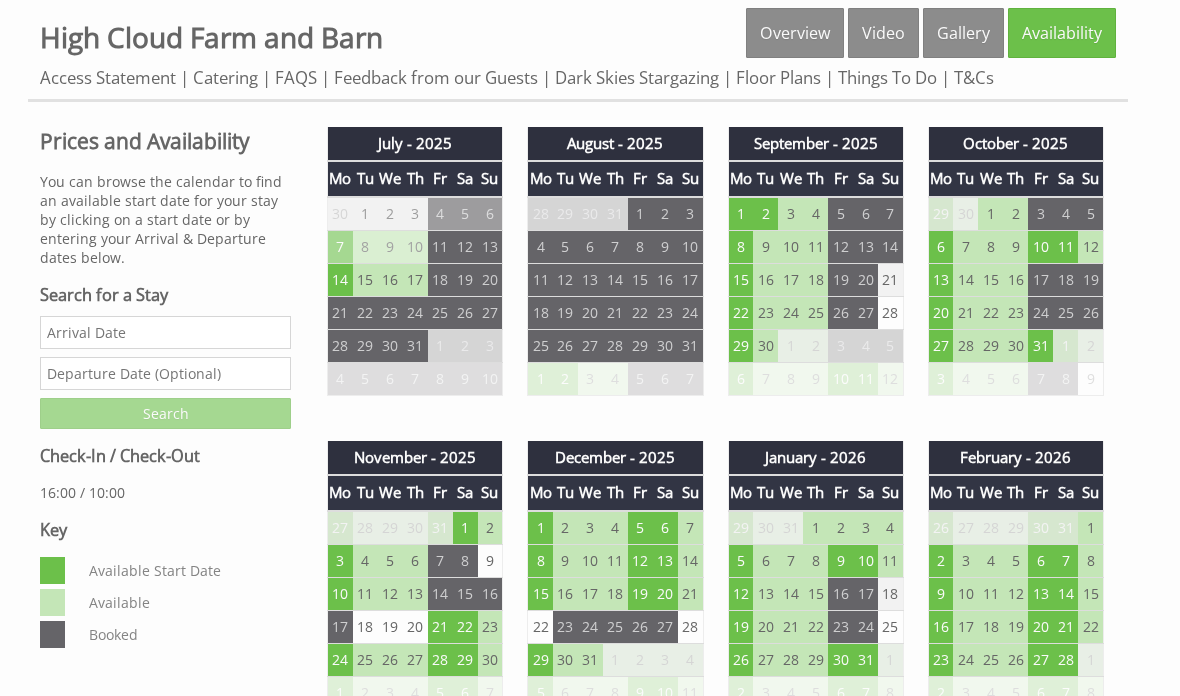 click on "1" at bounding box center [740, 214] 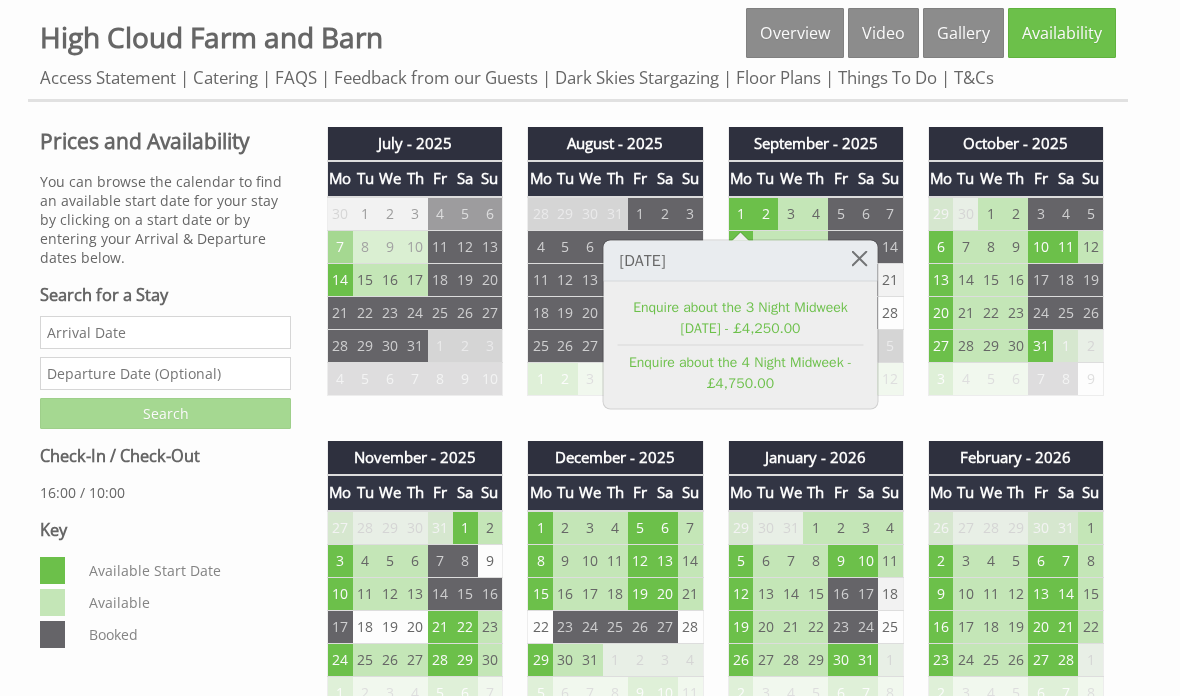 click on "27" at bounding box center [940, 345] 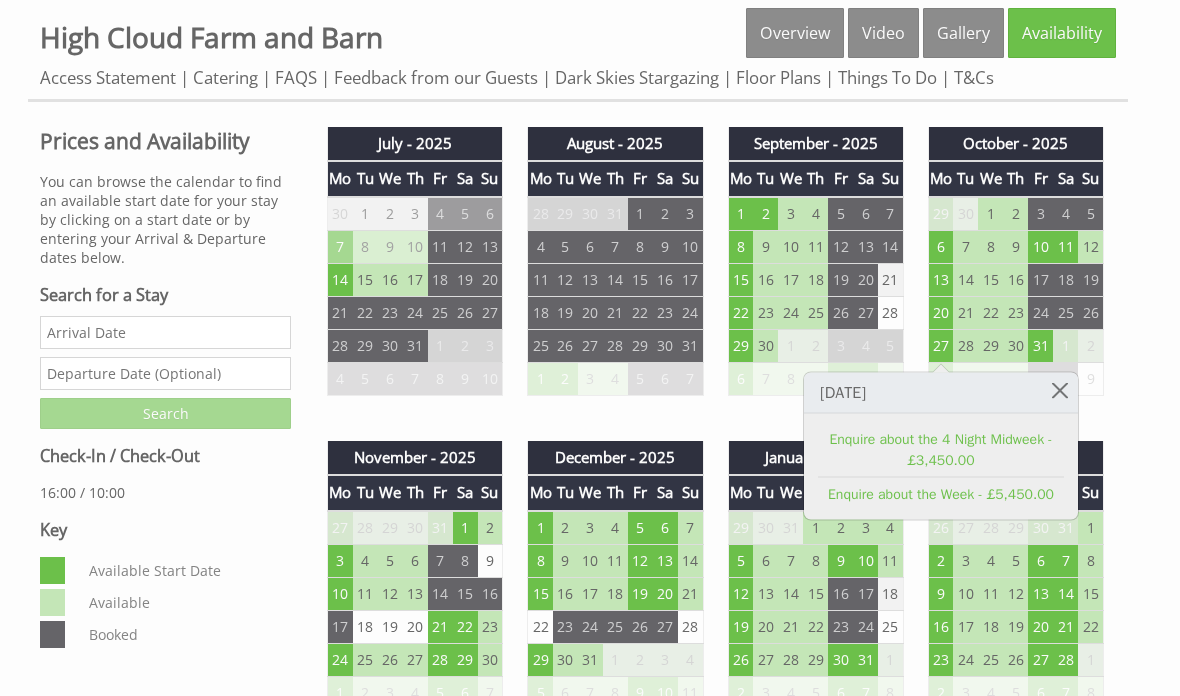 click on "5" at bounding box center [740, 560] 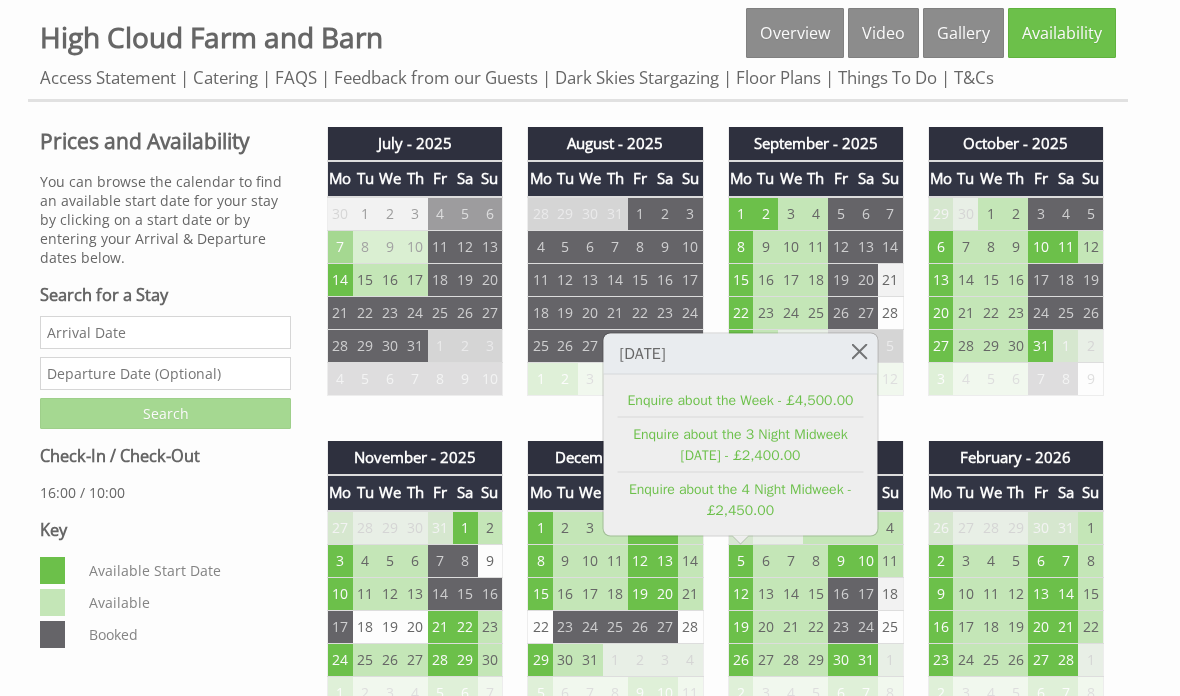 click on "5" at bounding box center (740, 560) 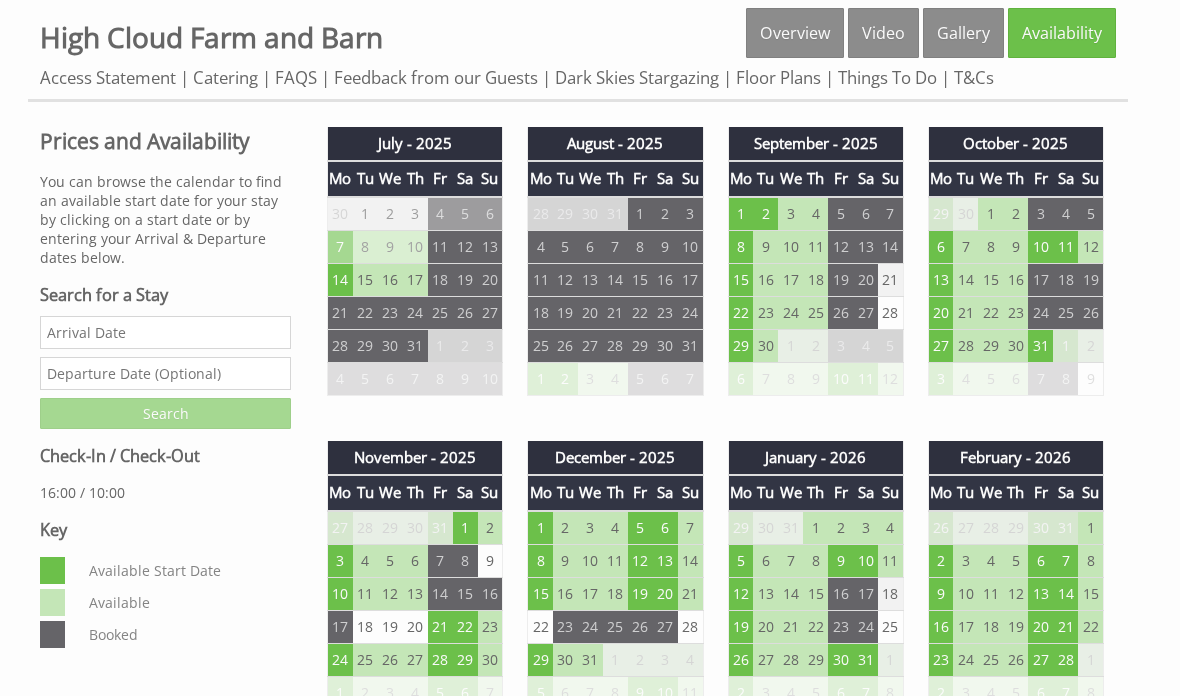 click on "8" at bounding box center [540, 560] 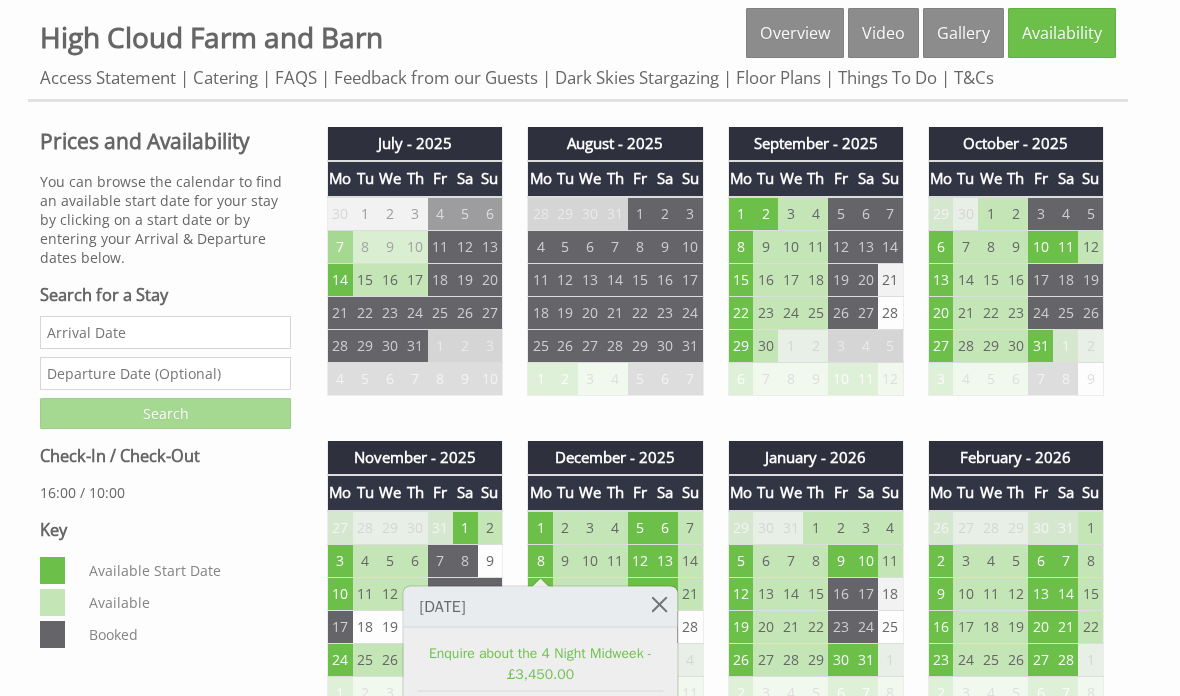 click on "19" at bounding box center [840, 279] 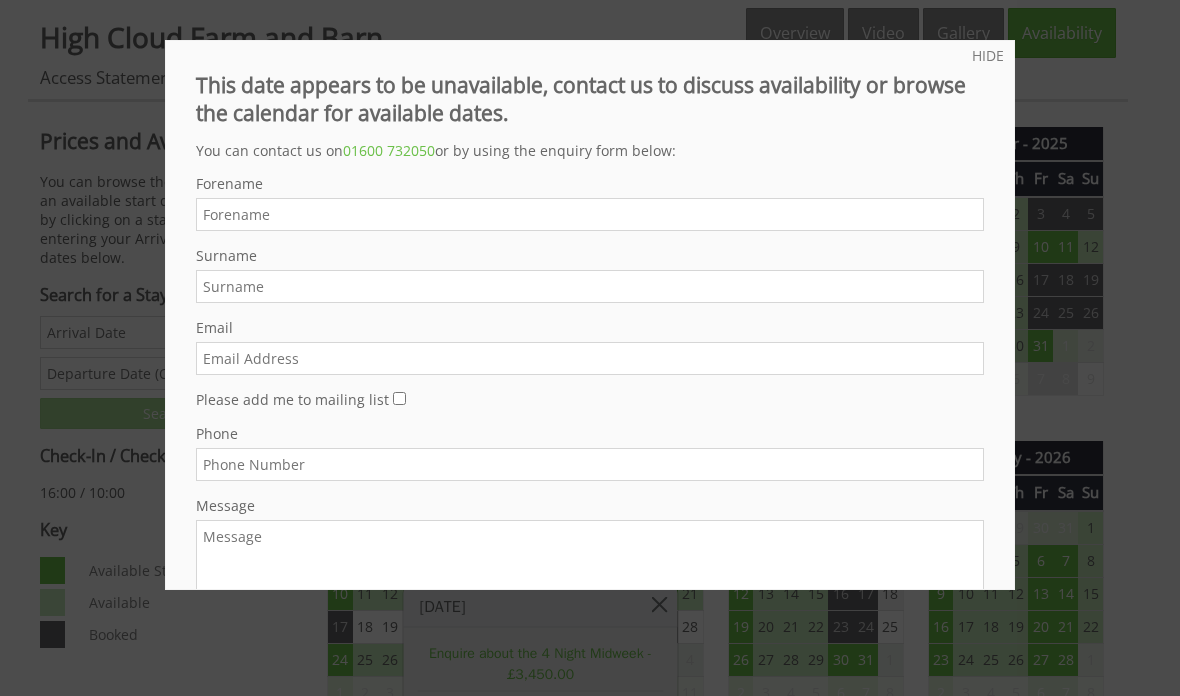 click at bounding box center (590, 348) 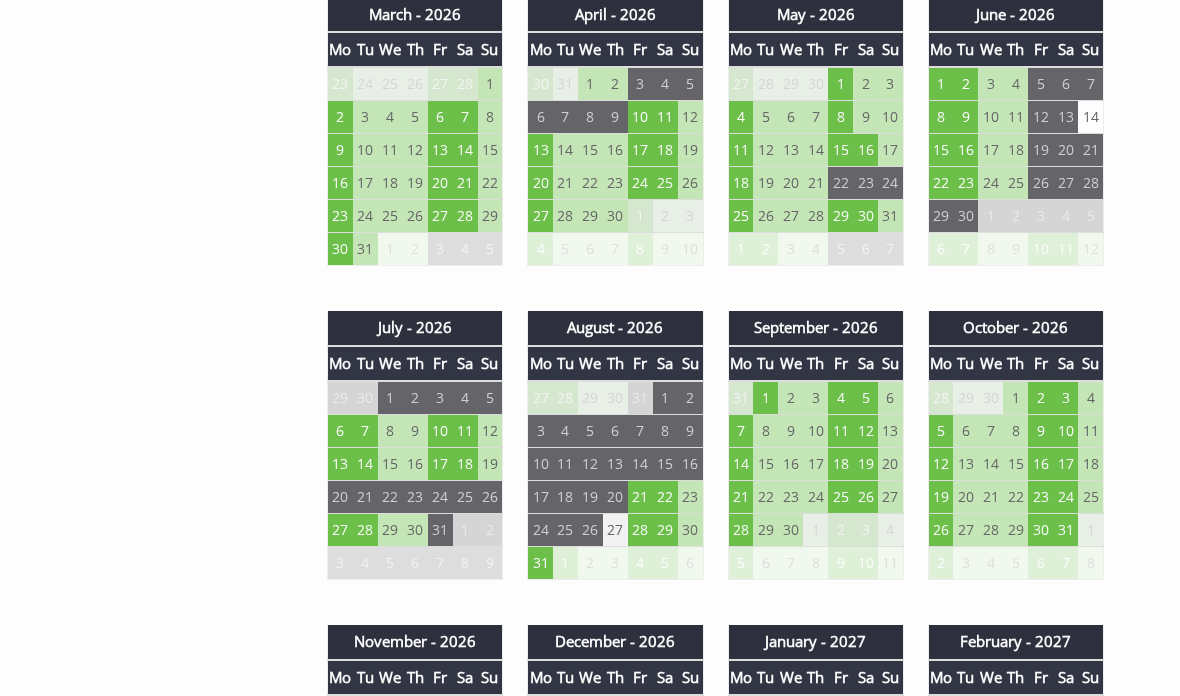 scroll, scrollTop: 1520, scrollLeft: 0, axis: vertical 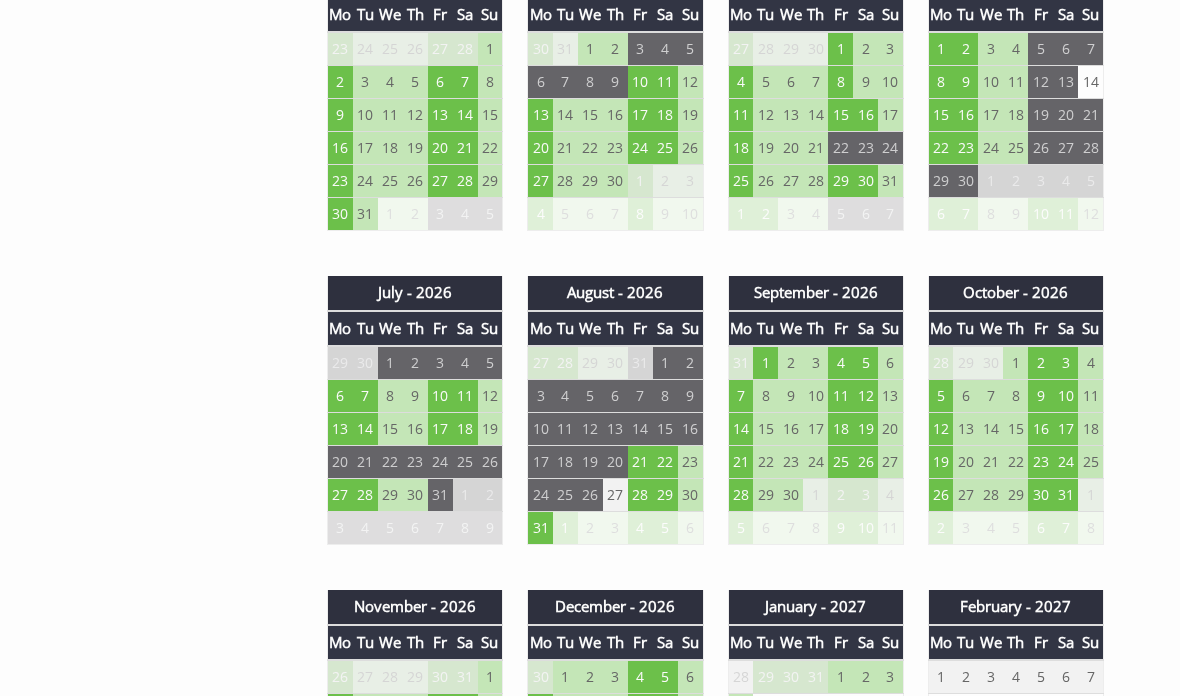 click on "28" at bounding box center (565, 363) 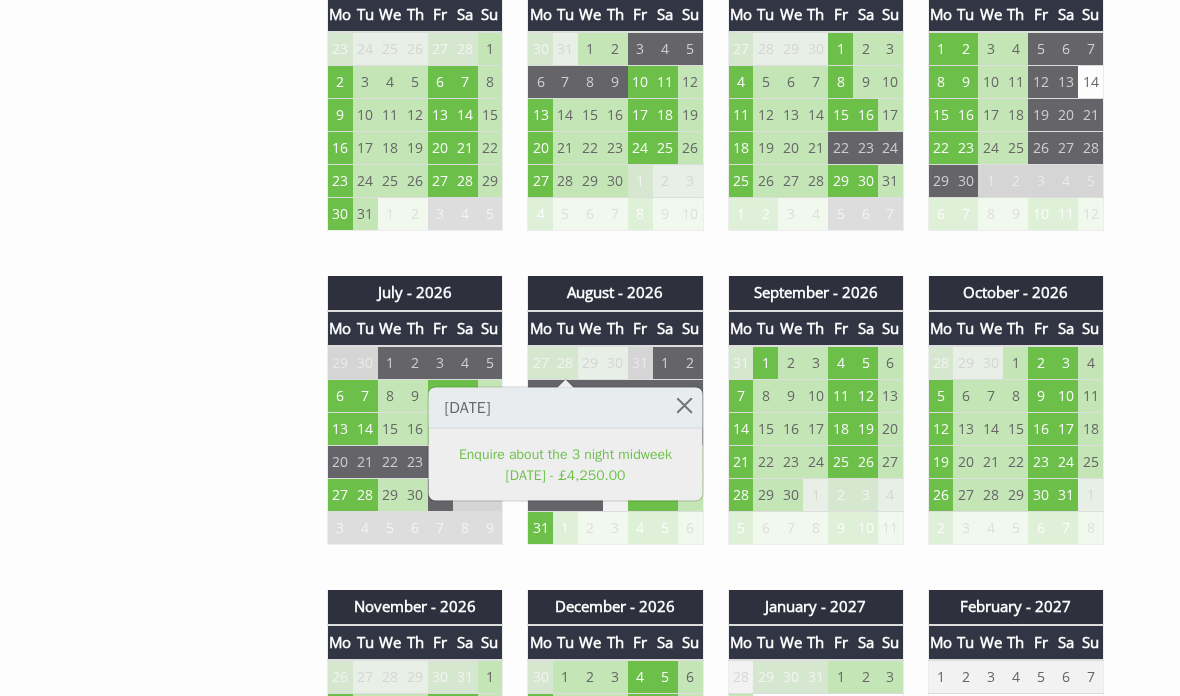 click on "August - 2026" at bounding box center (615, 293) 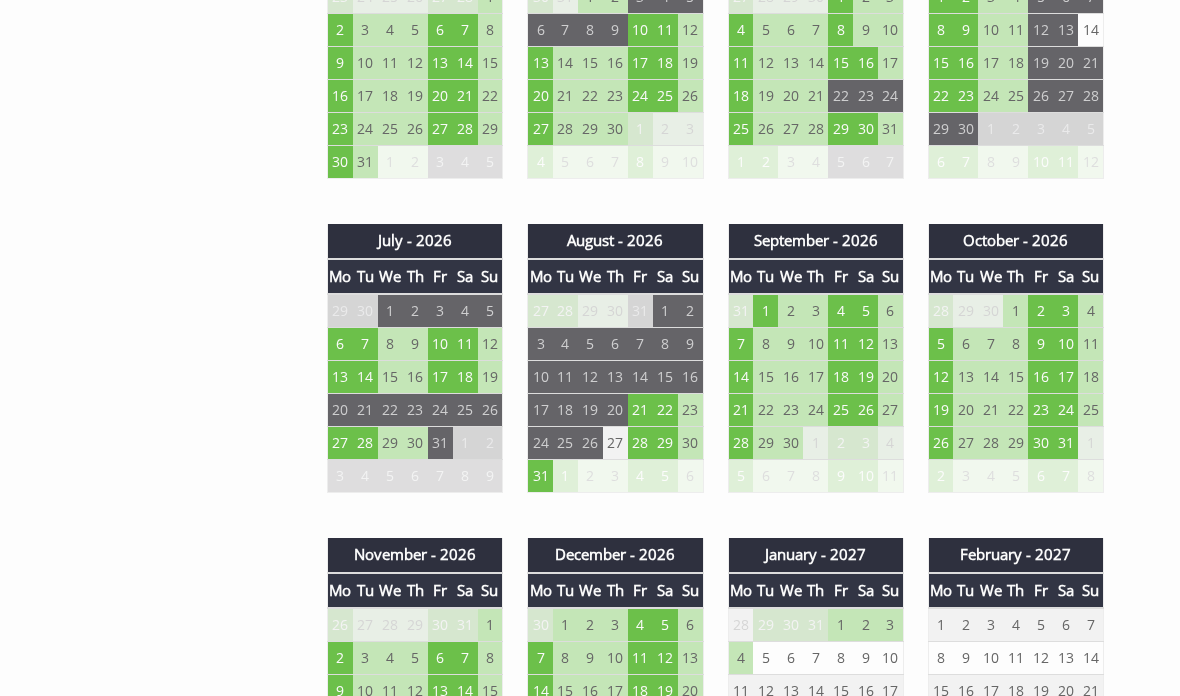scroll, scrollTop: 1574, scrollLeft: 0, axis: vertical 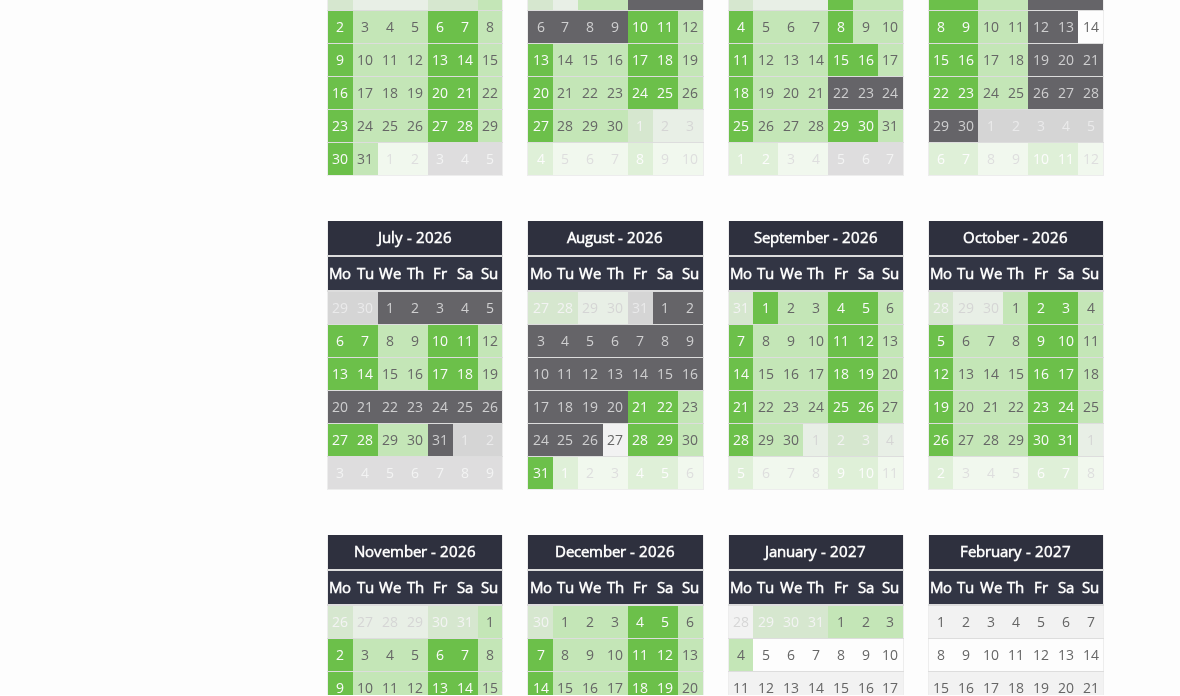 click on "31" at bounding box center (540, 474) 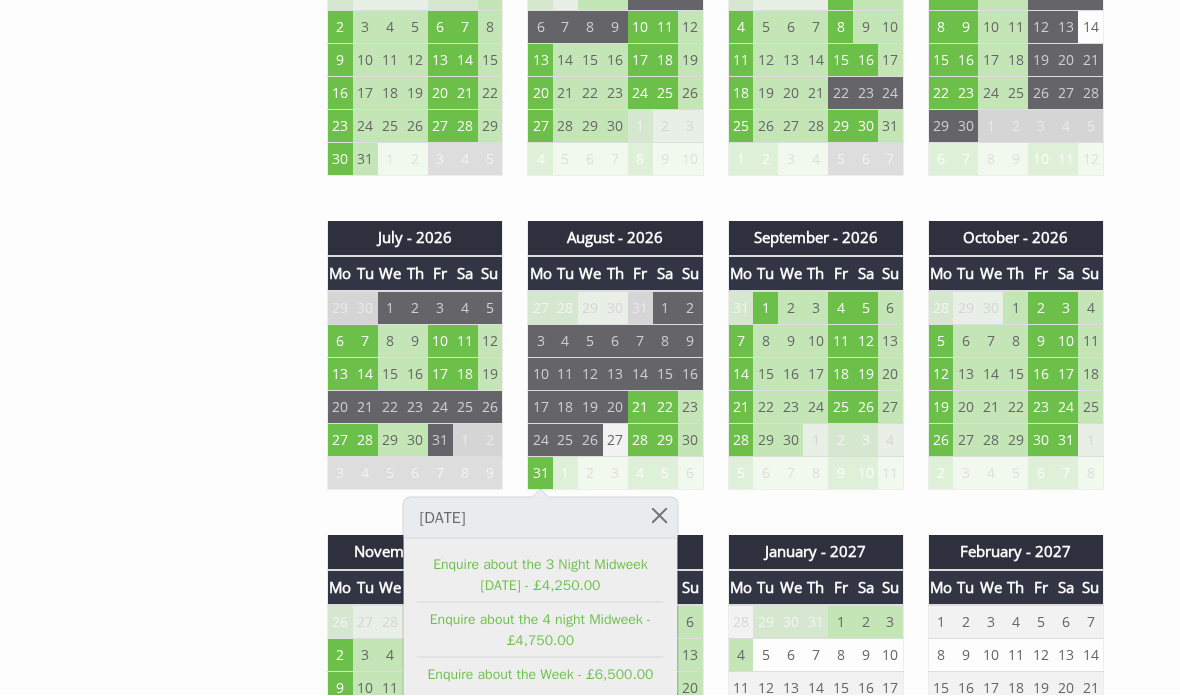 scroll, scrollTop: 1575, scrollLeft: 0, axis: vertical 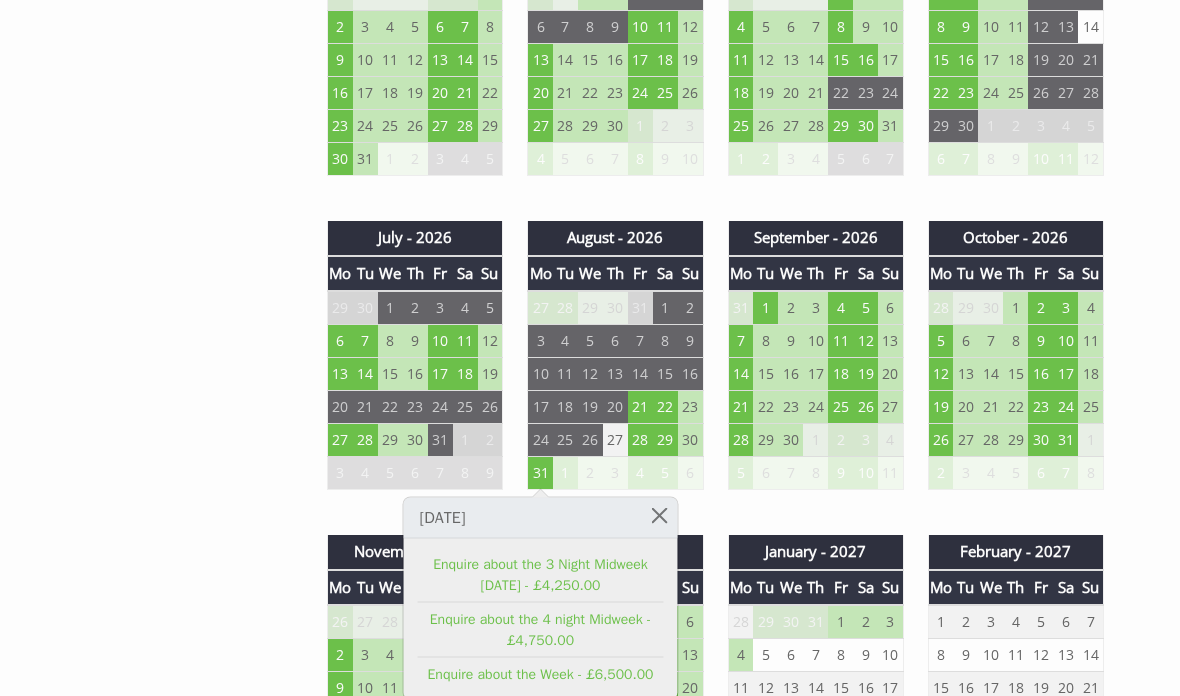 click on "17" at bounding box center [540, 407] 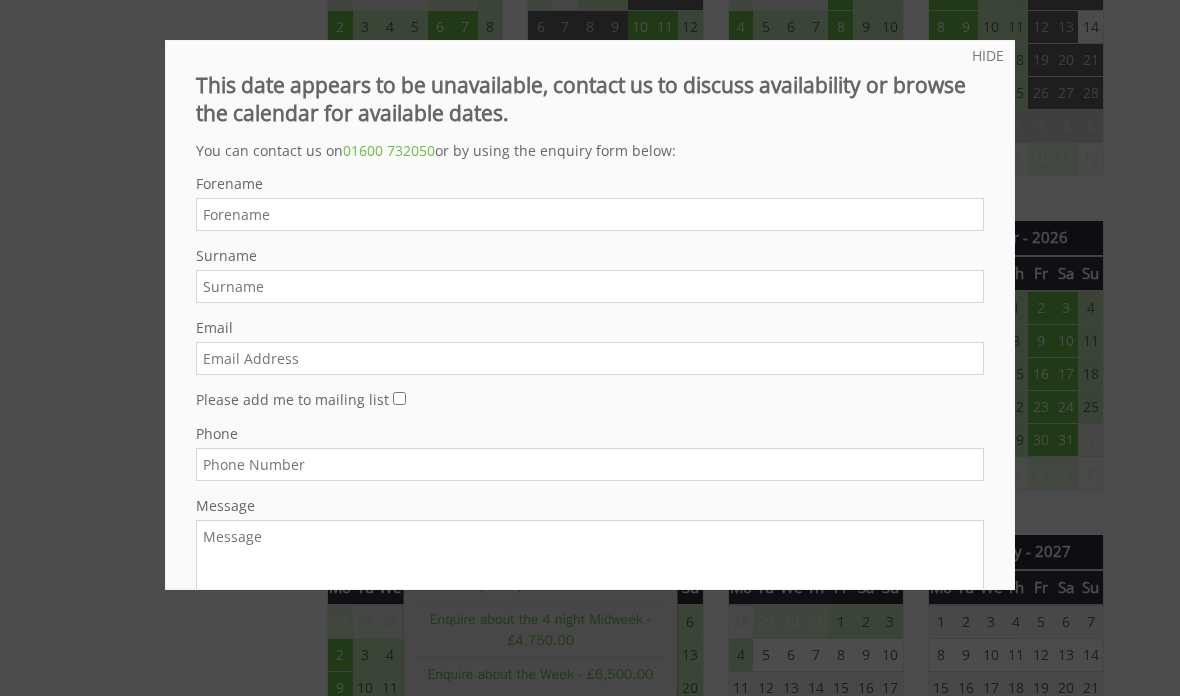 scroll, scrollTop: 1573, scrollLeft: 0, axis: vertical 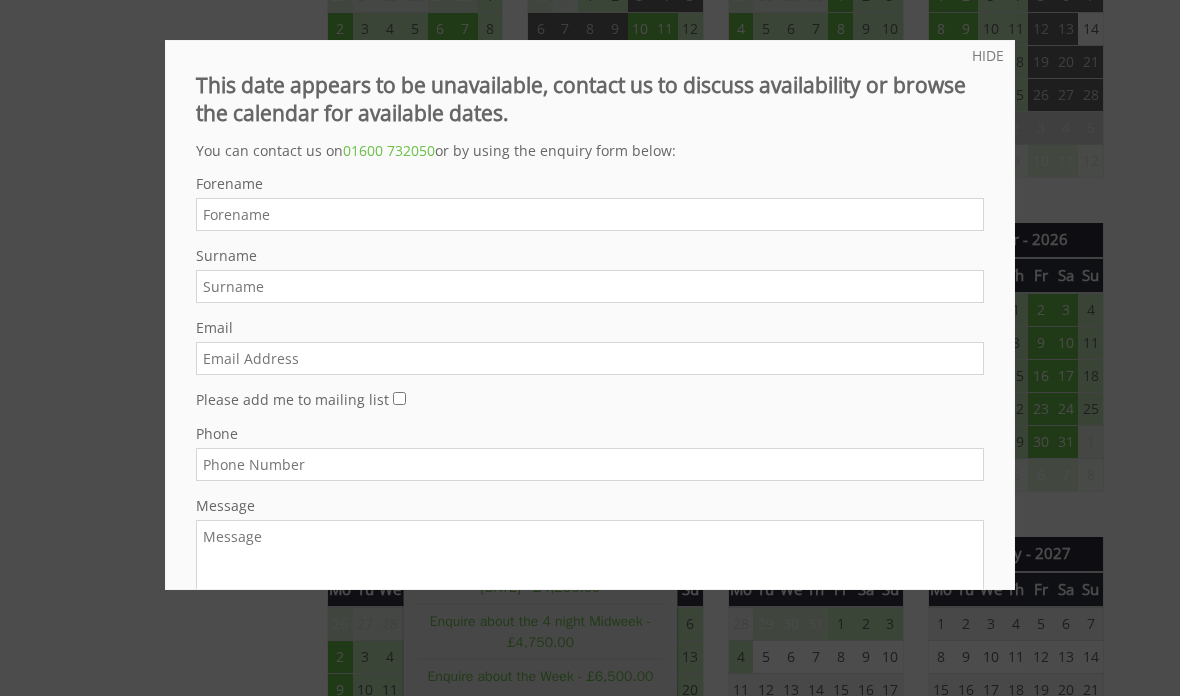 click at bounding box center (590, 348) 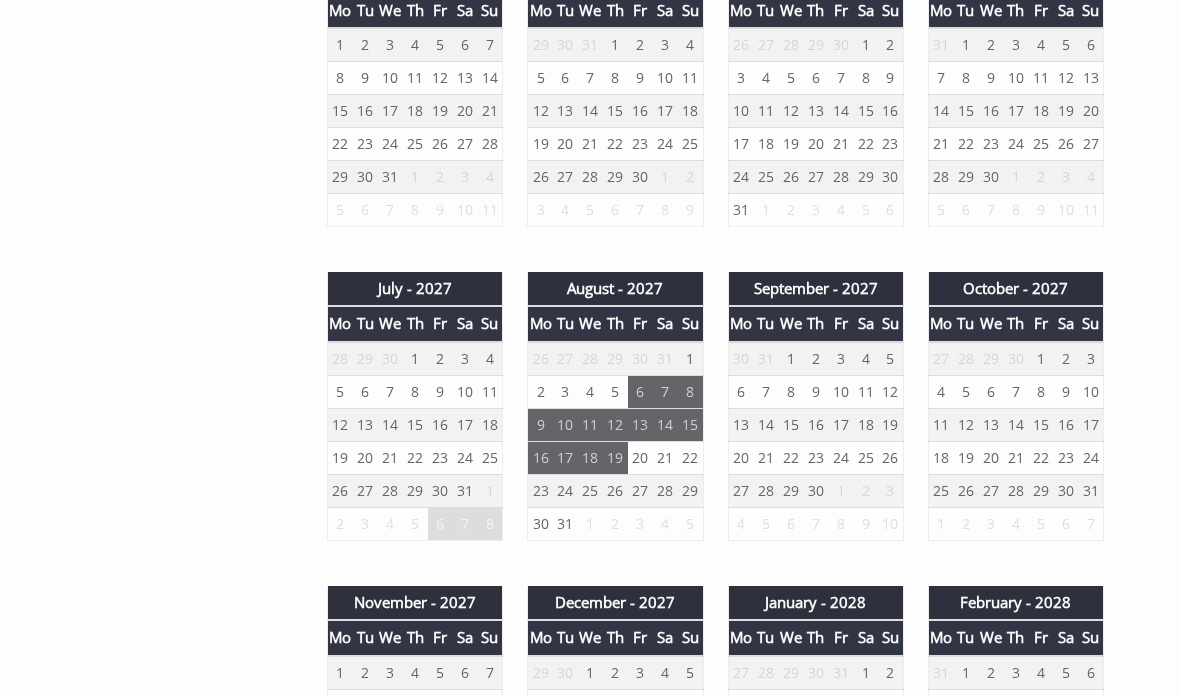 scroll, scrollTop: 2466, scrollLeft: 0, axis: vertical 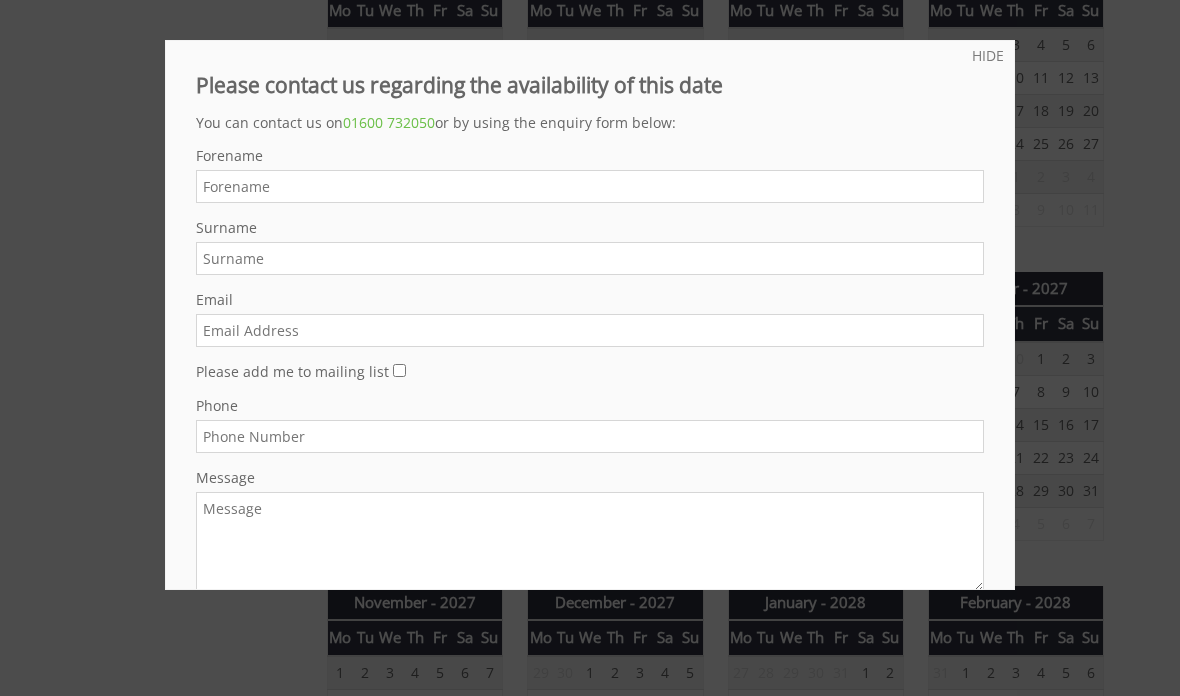 click at bounding box center [590, 348] 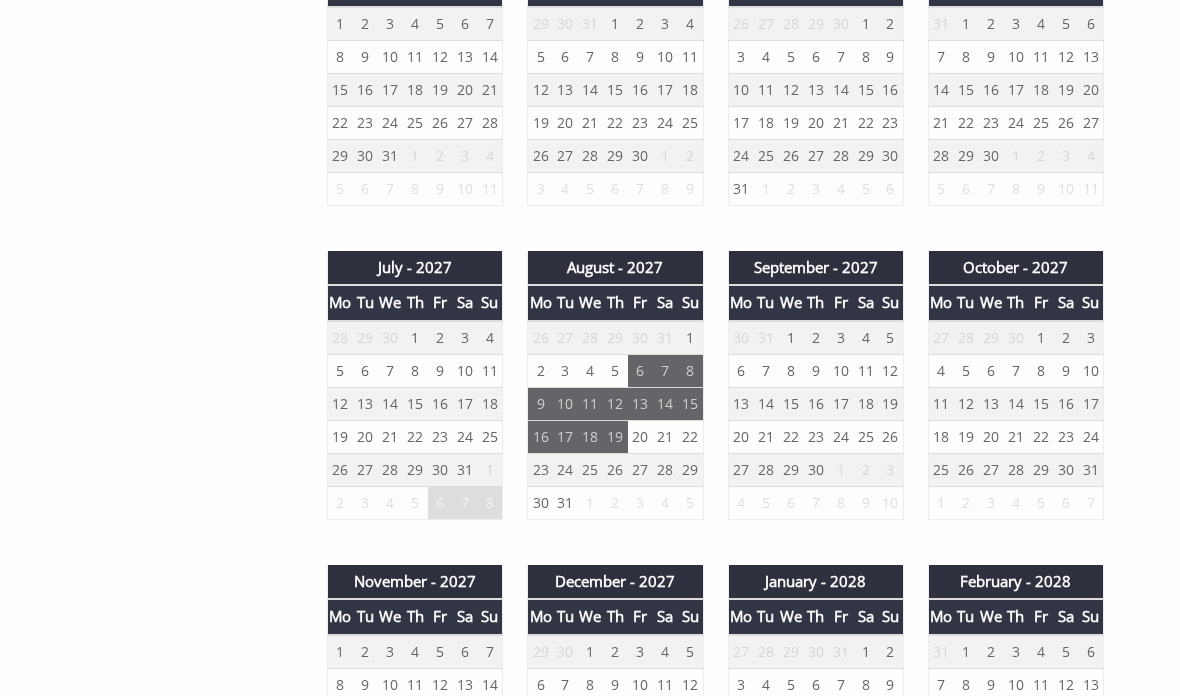 scroll, scrollTop: 2487, scrollLeft: 0, axis: vertical 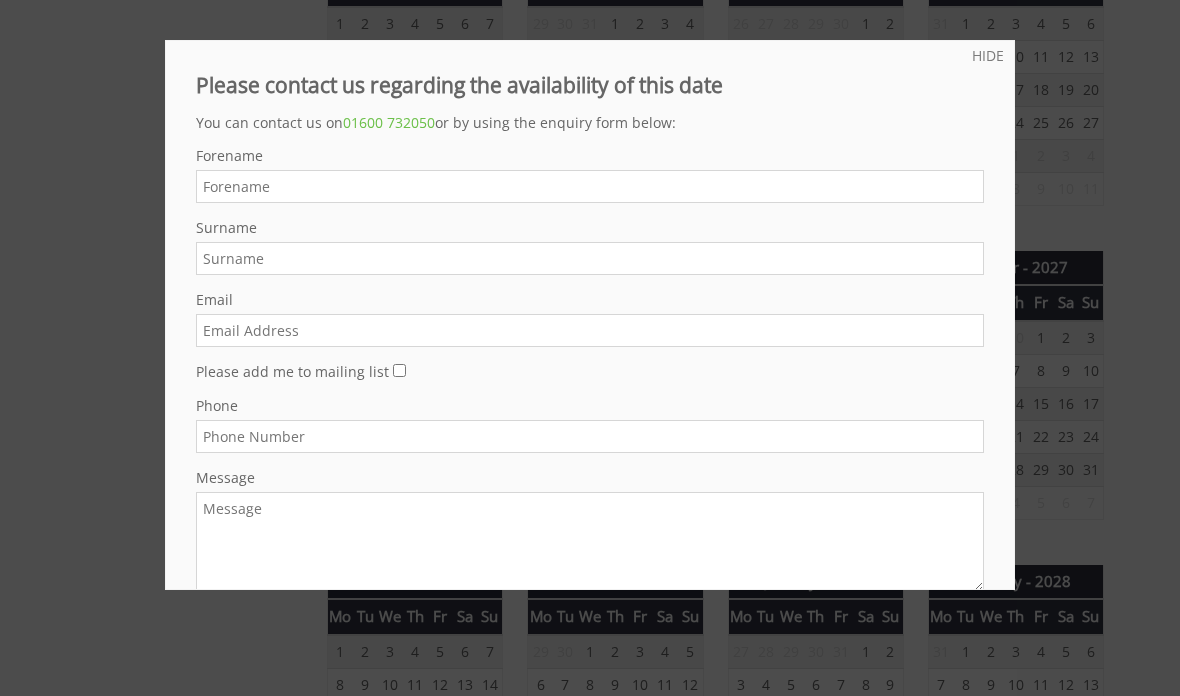 click at bounding box center (590, 348) 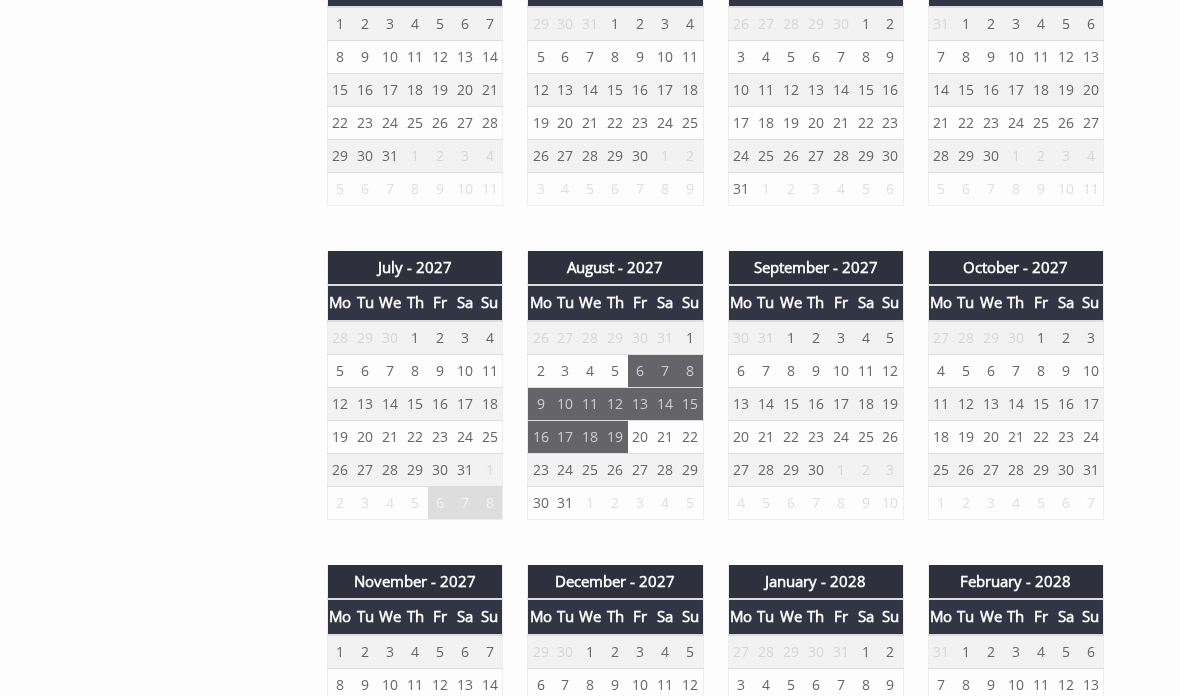 click on "Properties
High Cloud Farm and Barn
Overview
Video
Gallery
Availability
Access Statement
Catering
FAQS
Feedback from our Guests
Dark Skies Stargazing
Floor Plans
Things To Do
T&Cs
Prices and Availability
You can browse the calendar to find an available start date for your stay by clicking on a start date or by entering your Arrival & Departure dates below.
Search for a Stay
Search
Check-In / Check-Out
16:00 / 10:00
Key" at bounding box center [578, -279] 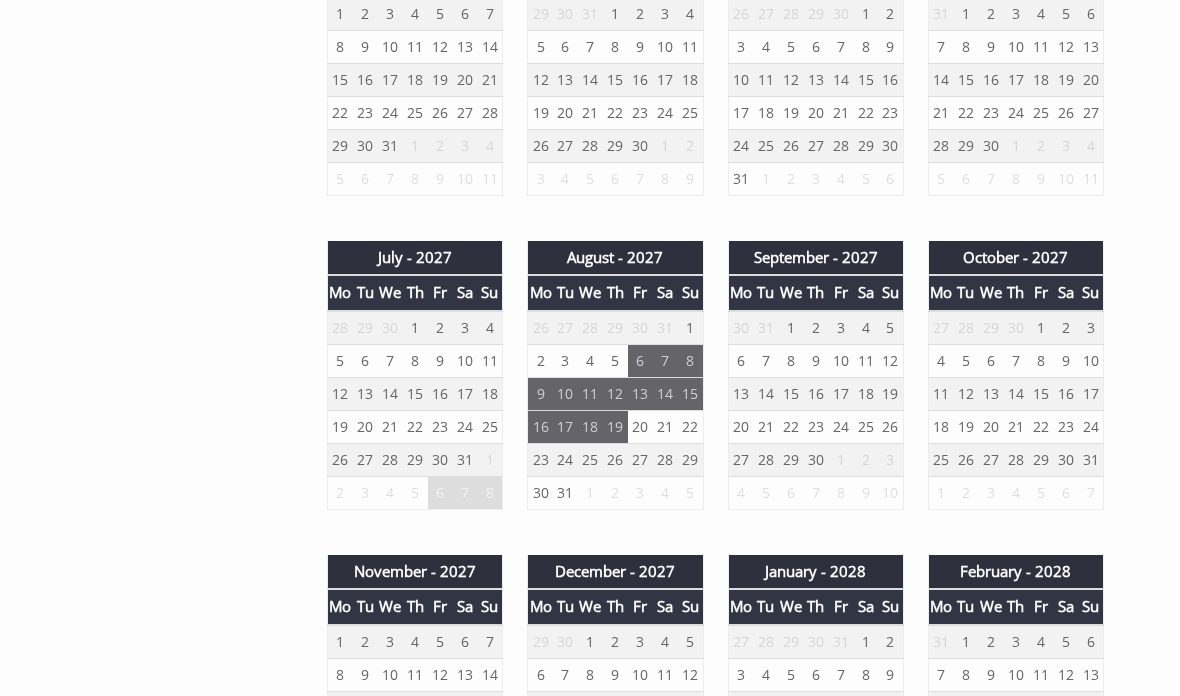 scroll, scrollTop: 2497, scrollLeft: 0, axis: vertical 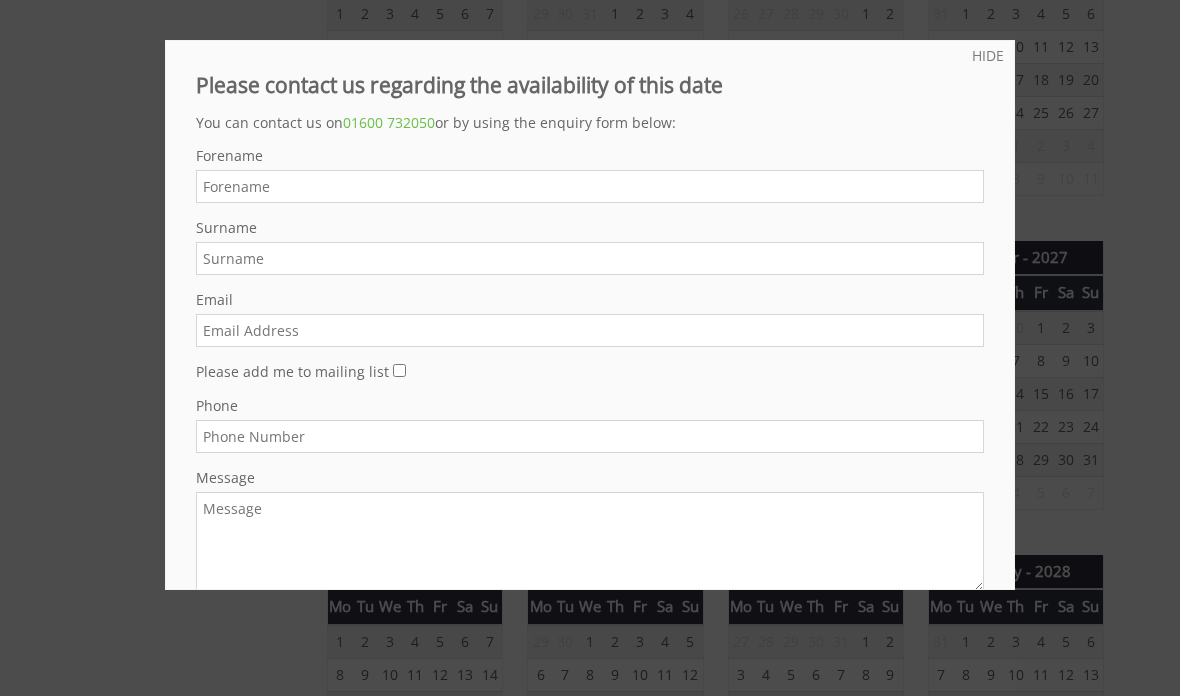 click at bounding box center (590, 348) 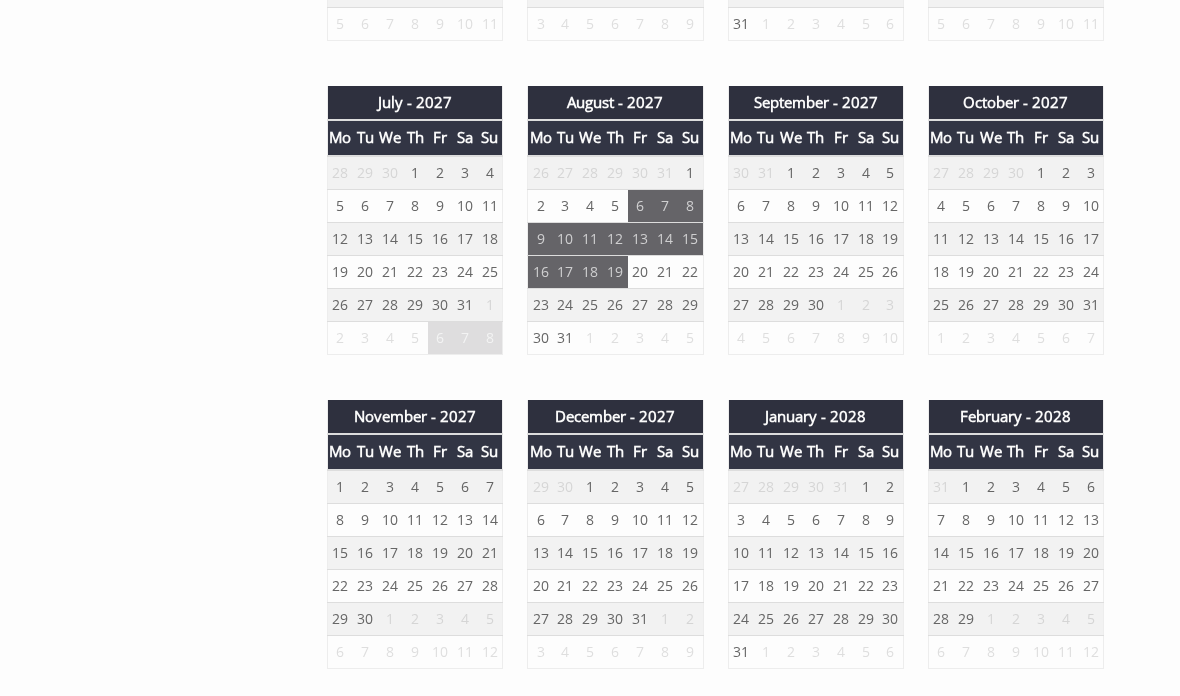 scroll, scrollTop: 2662, scrollLeft: 0, axis: vertical 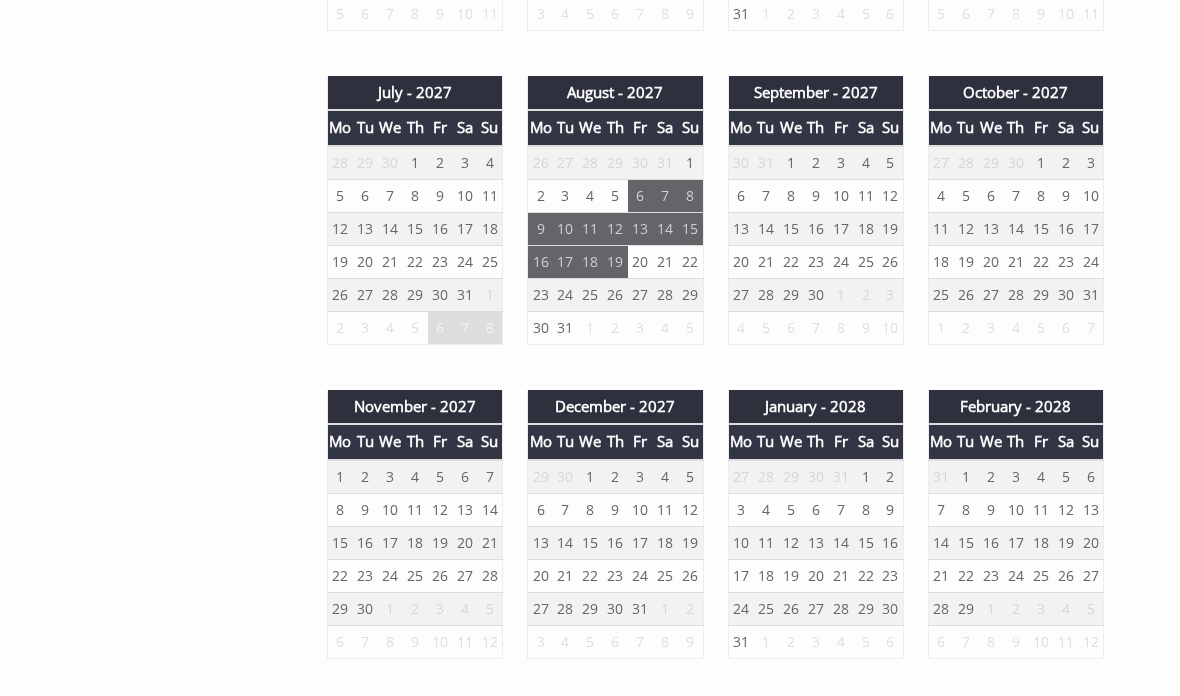 click on "30" at bounding box center (540, 327) 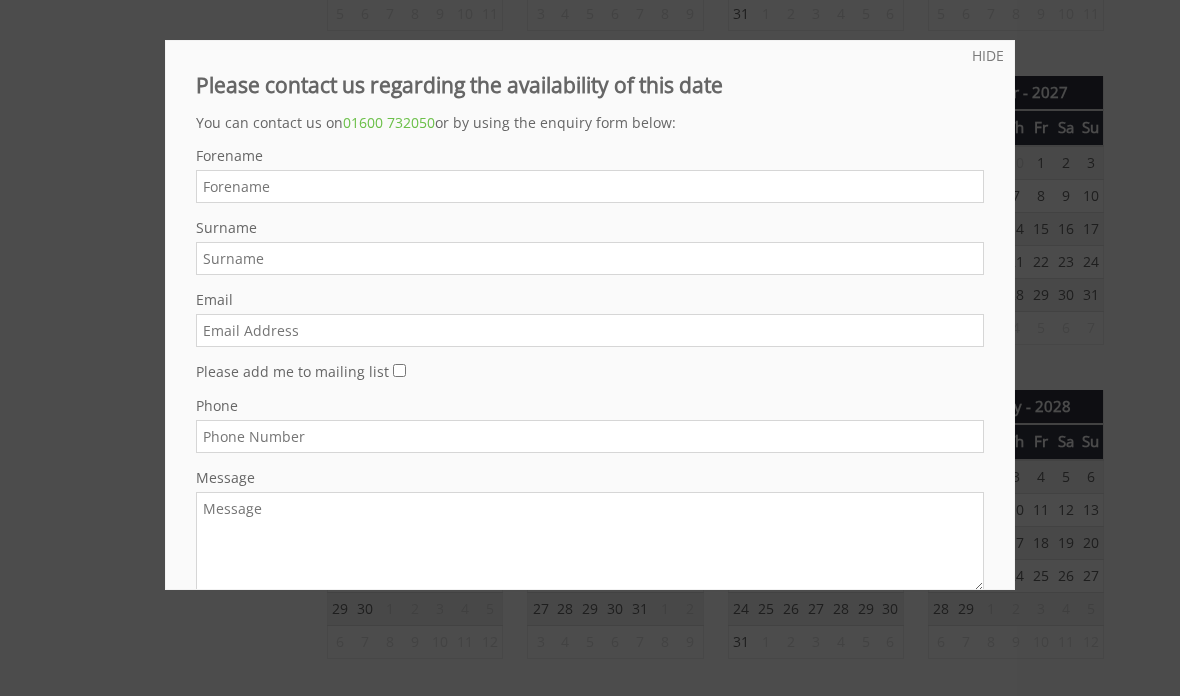 click at bounding box center [590, 348] 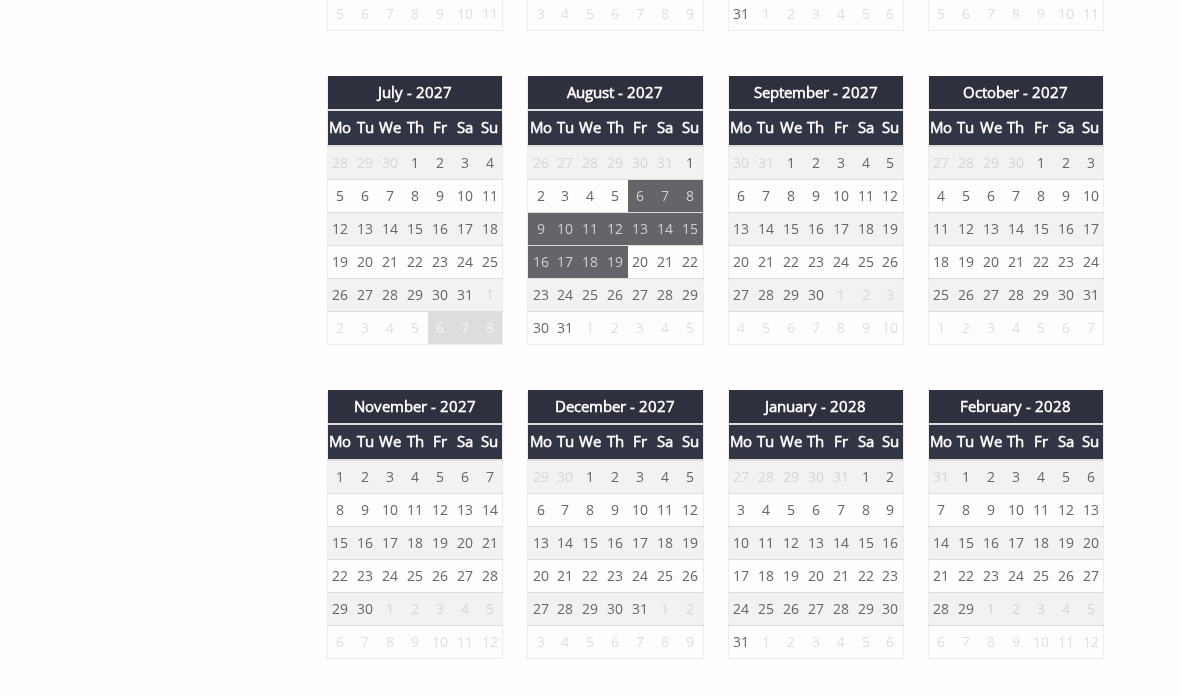 click on "Properties
High Cloud Farm and Barn
Overview
Video
Gallery
Availability
Access Statement
Catering
FAQS
Feedback from our Guests
Dark Skies Stargazing
Floor Plans
Things To Do
T&Cs
Prices and Availability
You can browse the calendar to find an available start date for your stay by clicking on a start date or by entering your Arrival & Departure dates below.
Search for a Stay
Search
Check-In / Check-Out
16:00 / 10:00
Key" at bounding box center (590, -454) 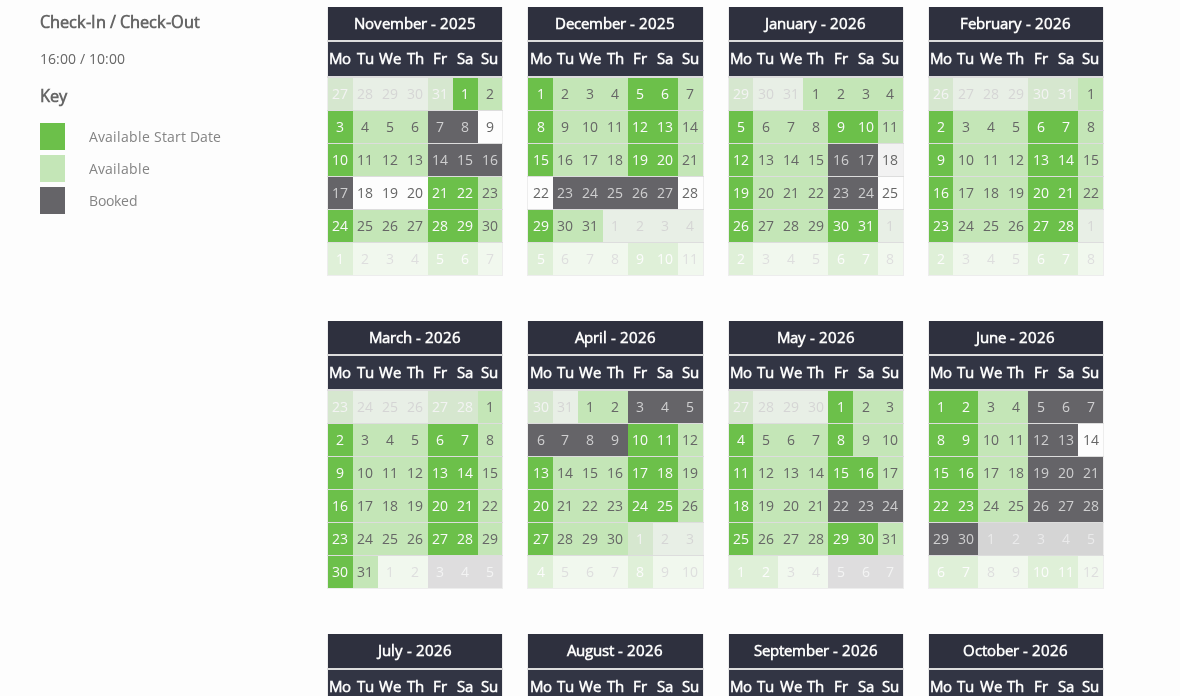 scroll, scrollTop: 1170, scrollLeft: 0, axis: vertical 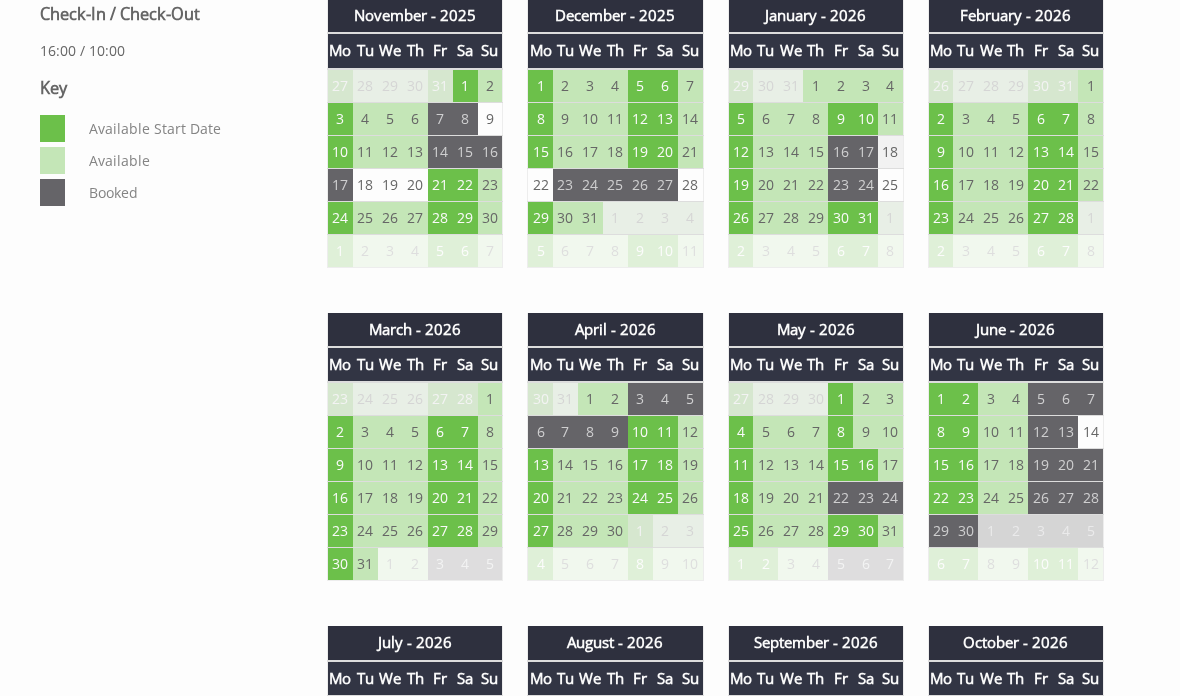 click on "25" at bounding box center (740, 531) 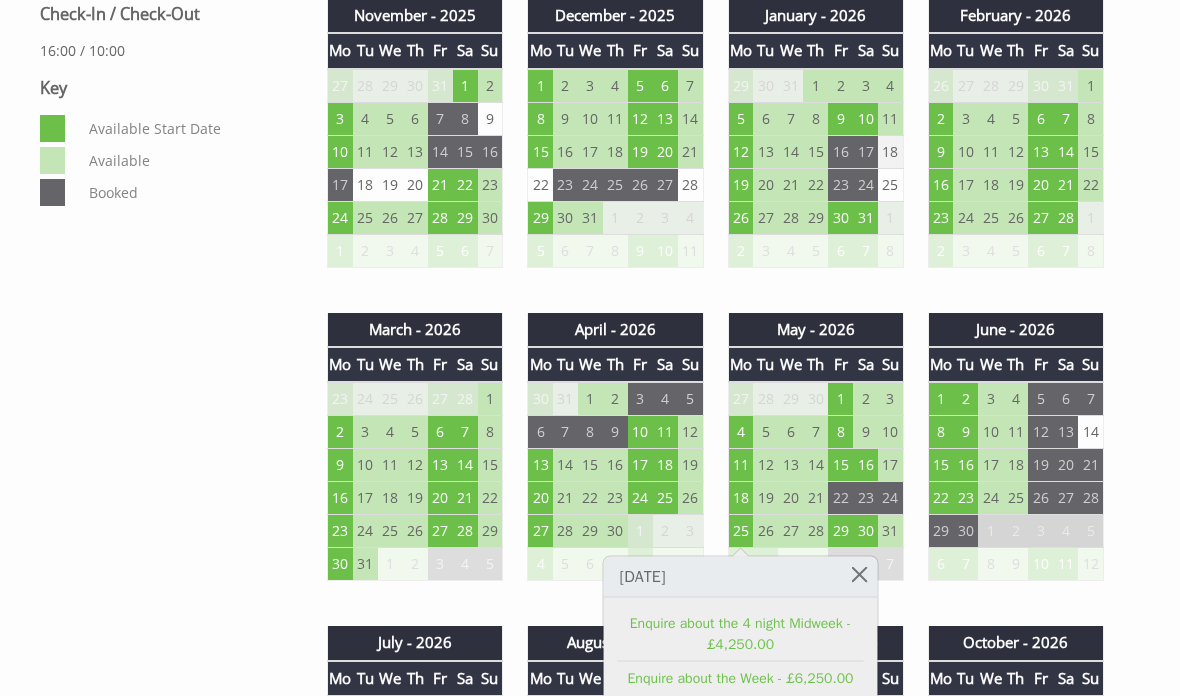 click on "11" at bounding box center (740, 465) 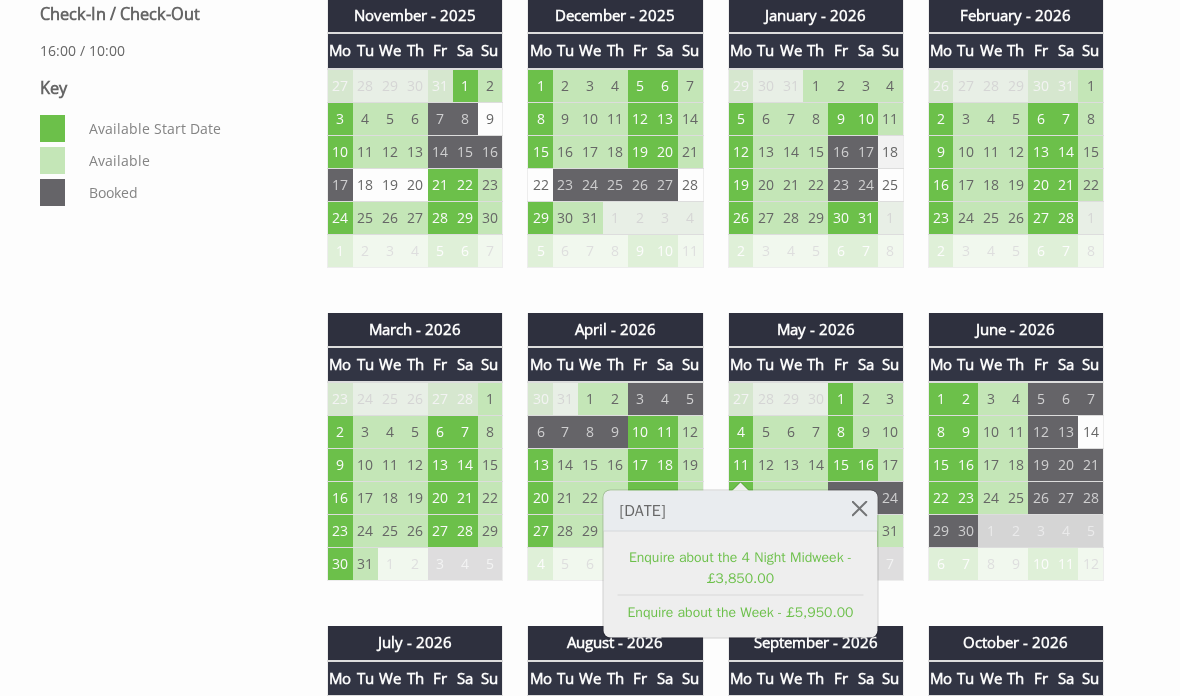 click on "10" at bounding box center (890, 432) 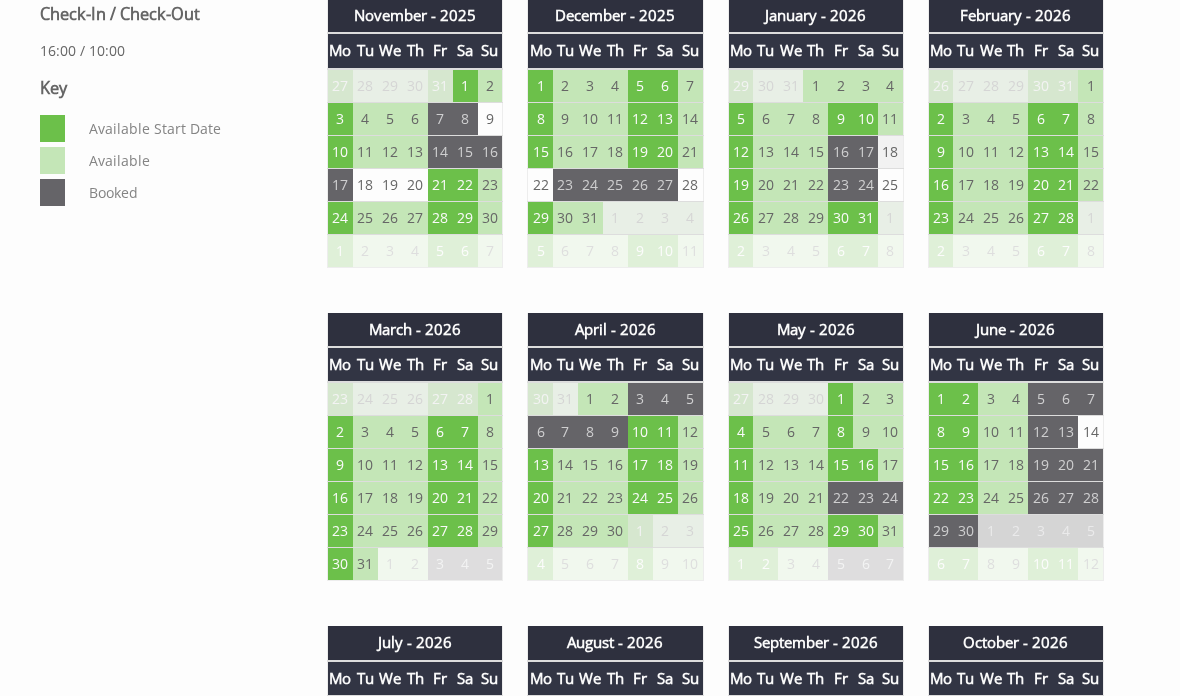 click on "25" at bounding box center (740, 531) 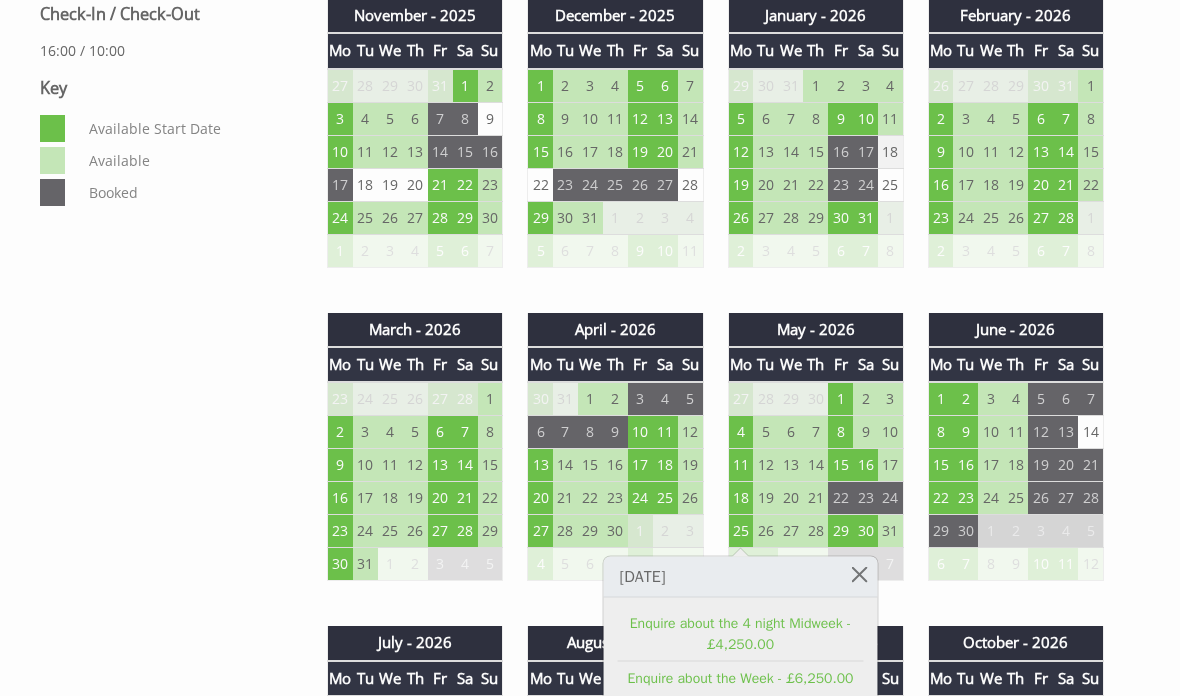click on "Properties
High Cloud Farm and Barn
Overview
Video
Gallery
Availability
Access Statement
Catering
FAQS
Feedback from our Guests
Dark Skies Stargazing
Floor Plans
Things To Do
T&Cs
Prices and Availability
You can browse the calendar to find an available start date for your stay by clicking on a start date or by entering your Arrival & Departure dates below.
Search for a Stay
Search
Check-In / Check-Out
16:00 / 10:00
Key" at bounding box center [578, 1038] 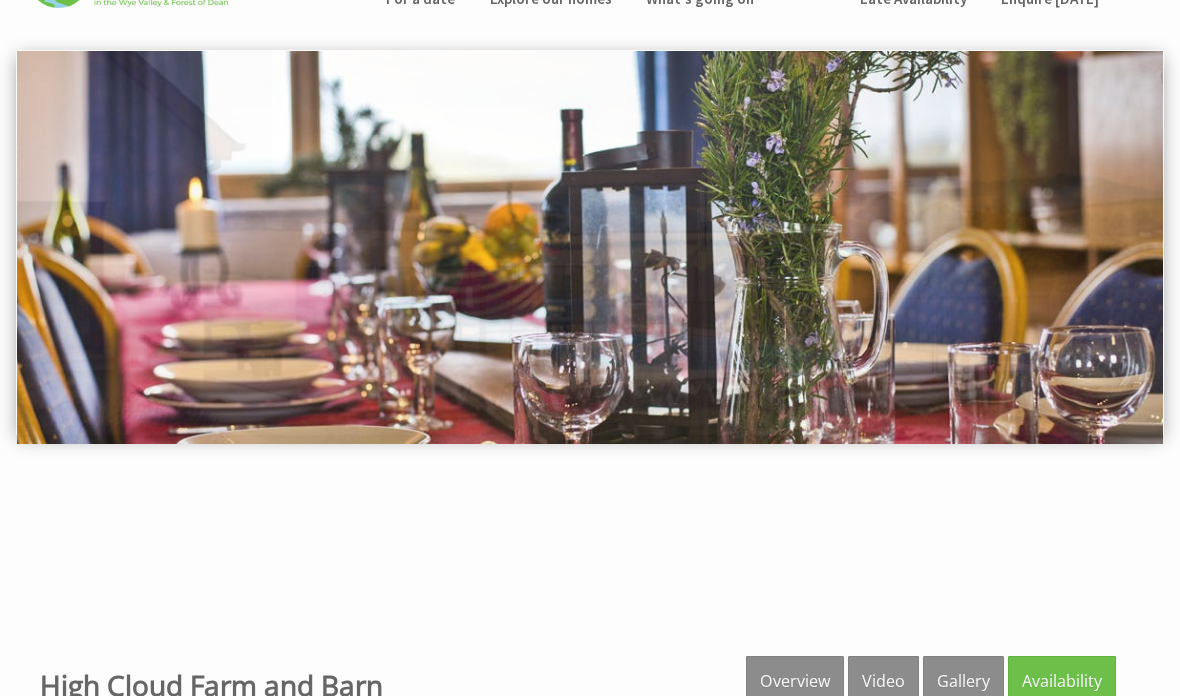 scroll, scrollTop: 0, scrollLeft: 0, axis: both 